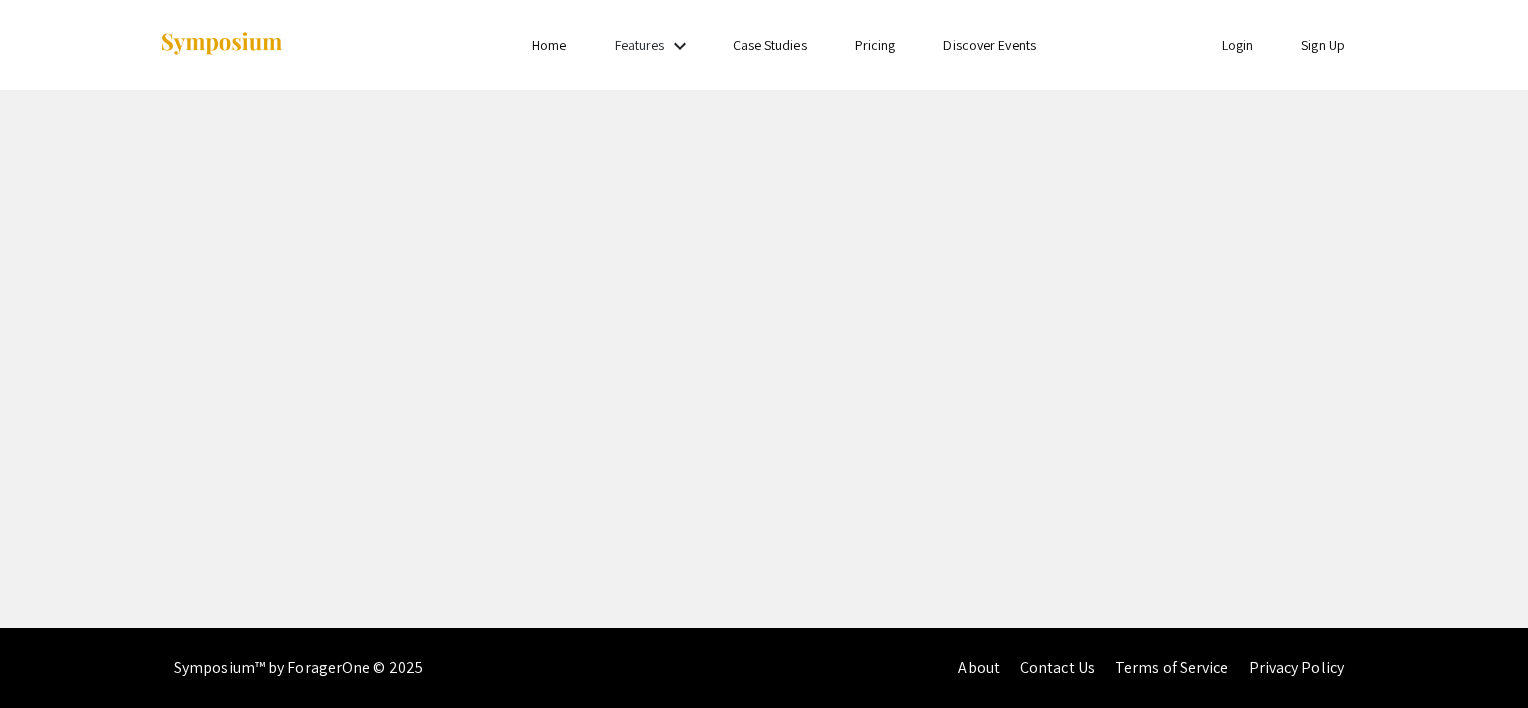 scroll, scrollTop: 0, scrollLeft: 0, axis: both 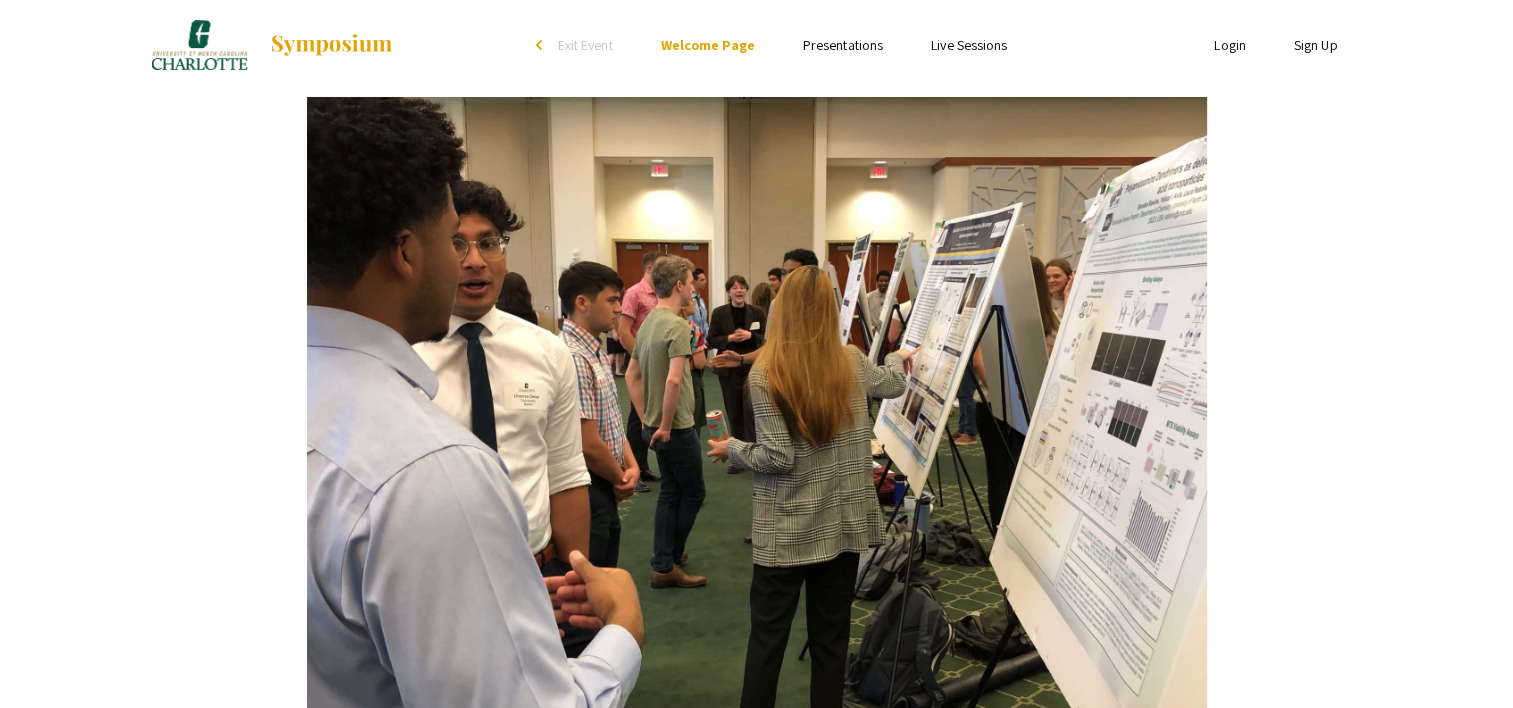 click on "Presentations" at bounding box center (843, 45) 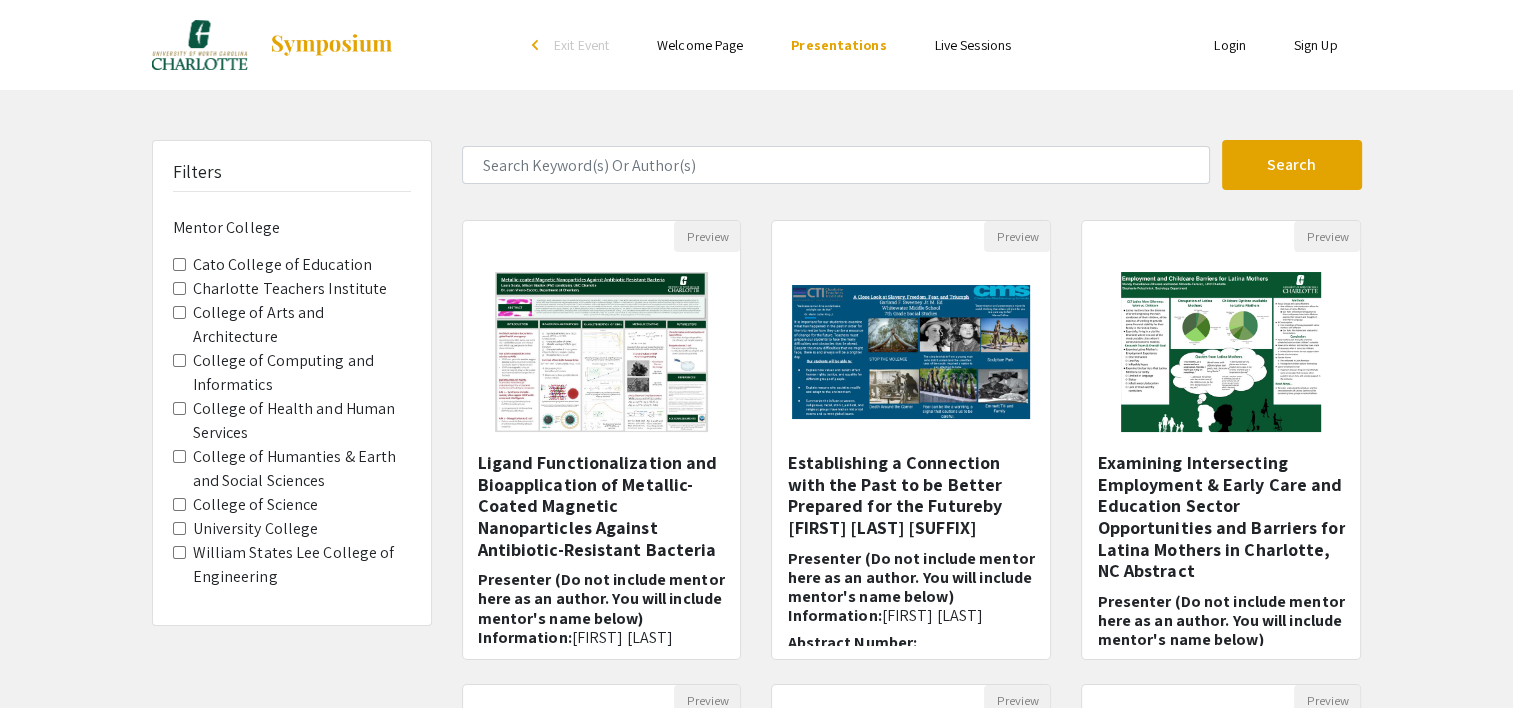 click on "Live Sessions" at bounding box center [973, 45] 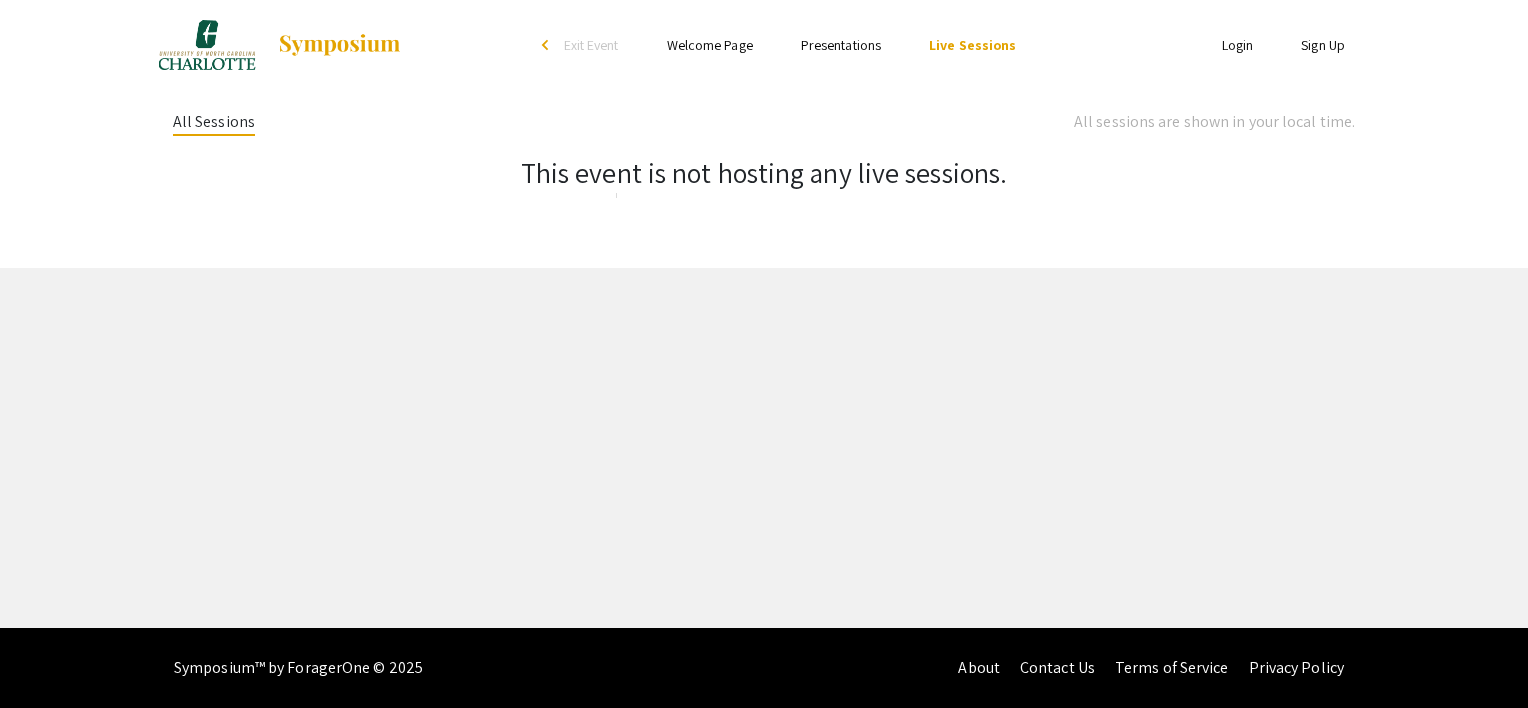 click on "Presentations" at bounding box center [841, 45] 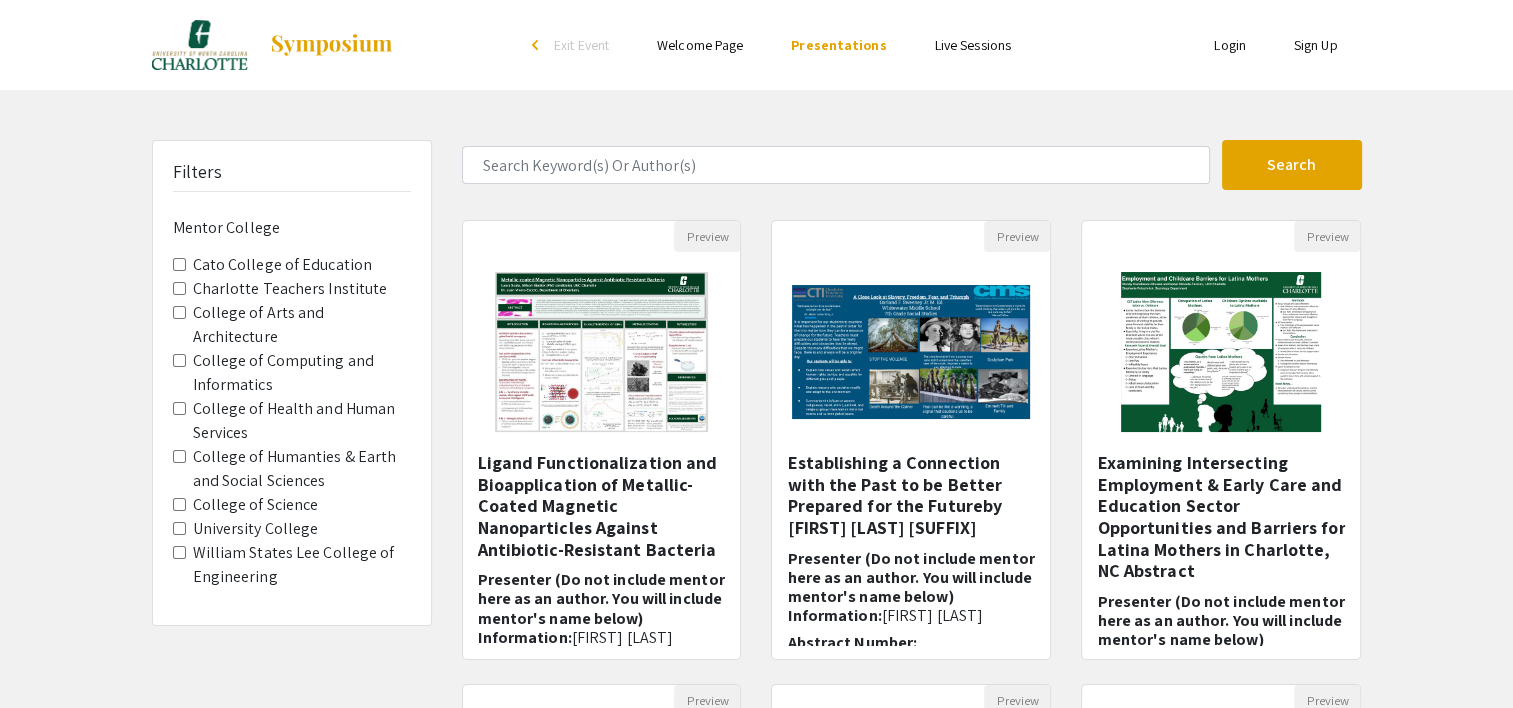 click on "Welcome Page" at bounding box center [700, 45] 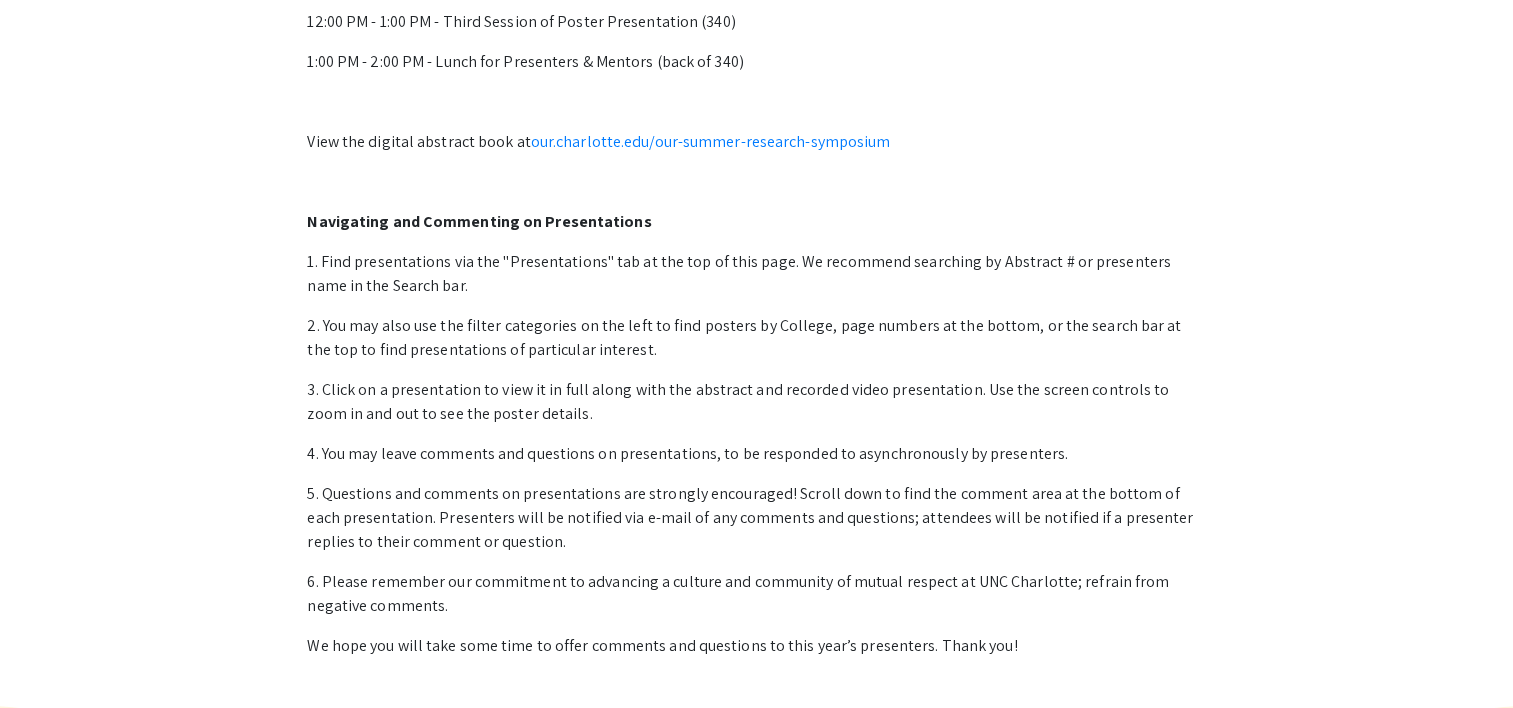 scroll, scrollTop: 1919, scrollLeft: 0, axis: vertical 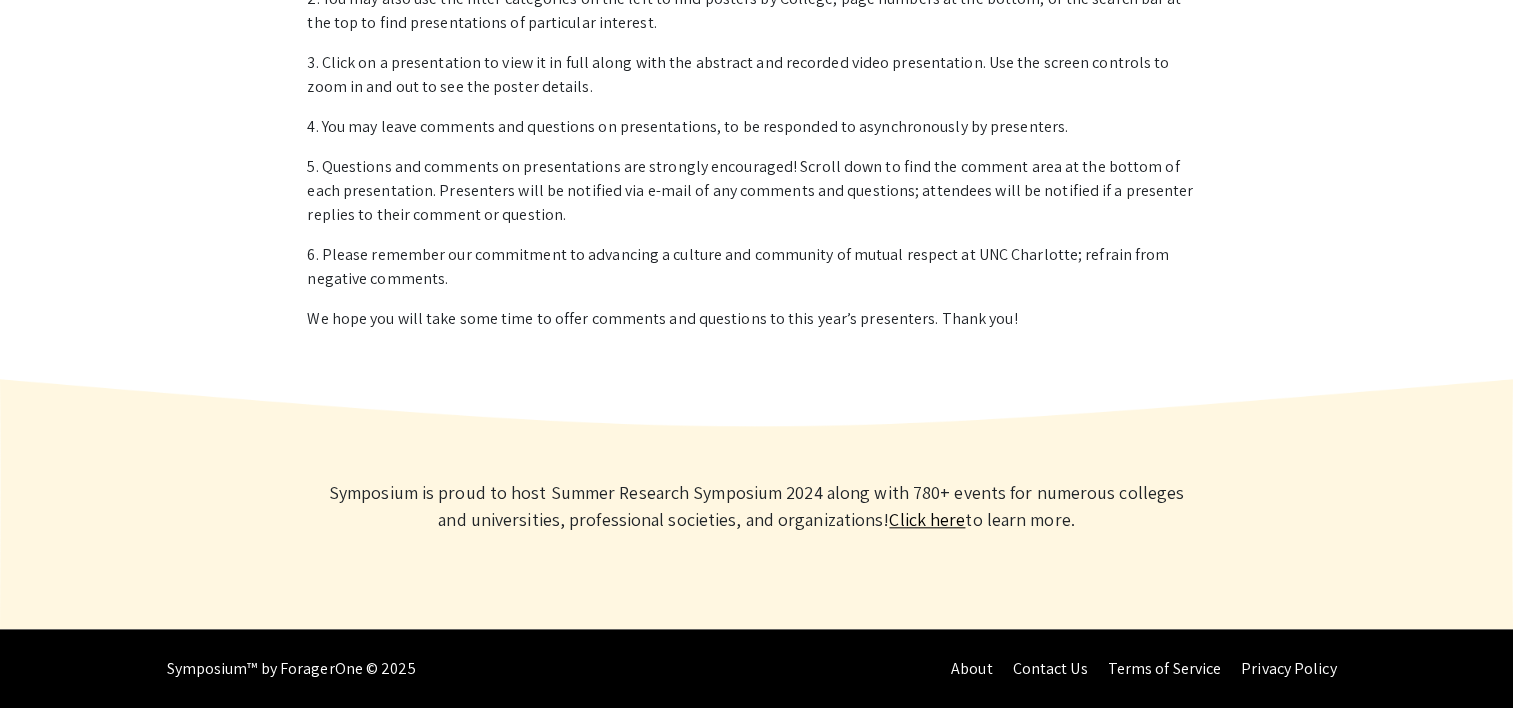 click on "Click here" 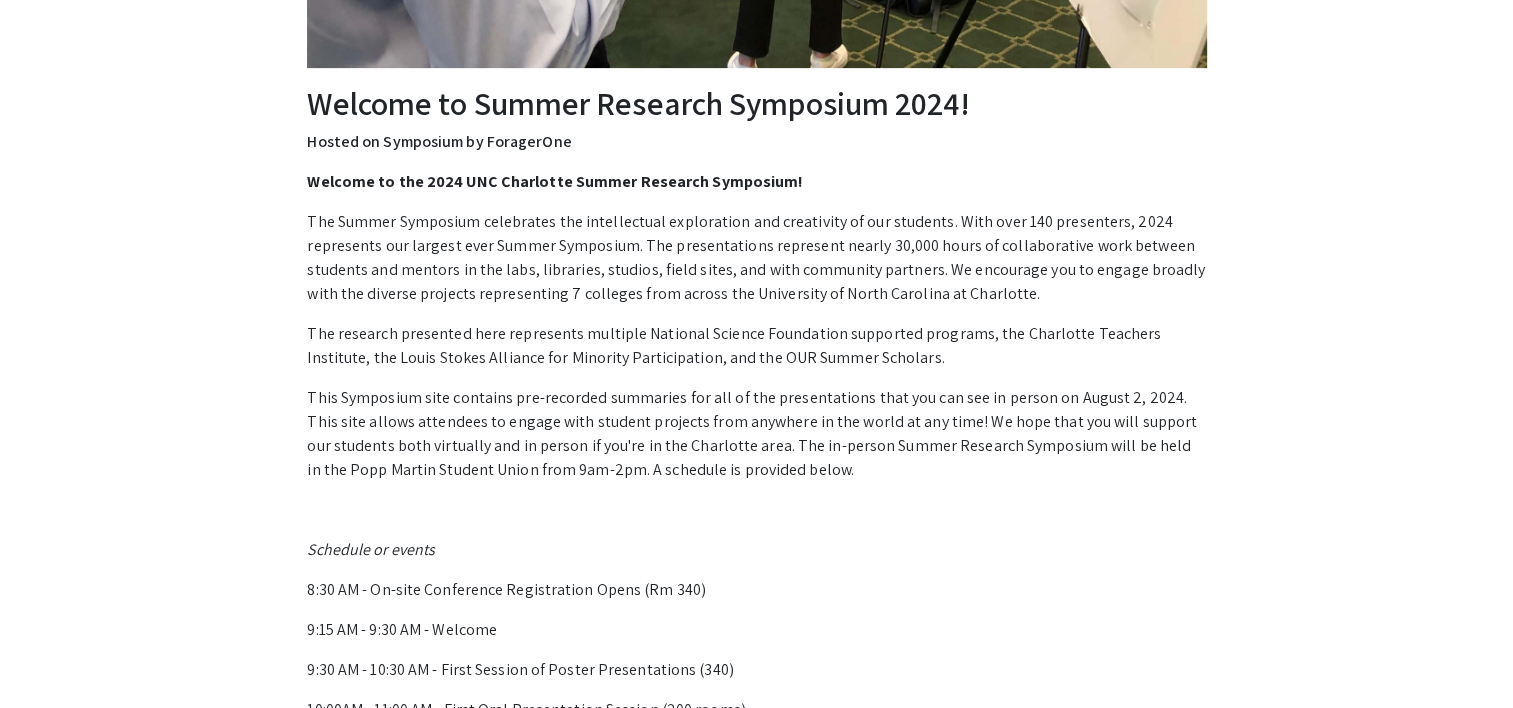scroll, scrollTop: 727, scrollLeft: 0, axis: vertical 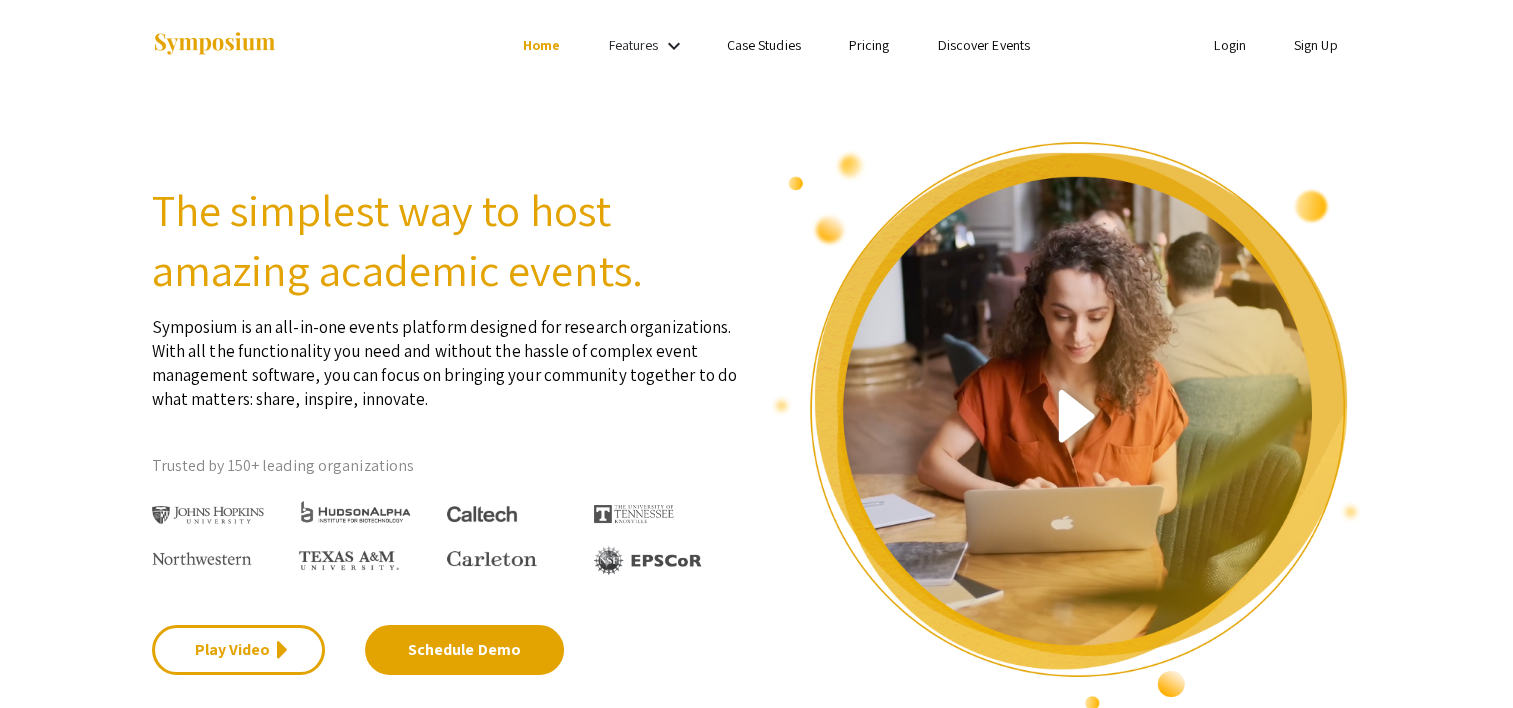 click on "Features keyboard_arrow_down" at bounding box center [649, 46] 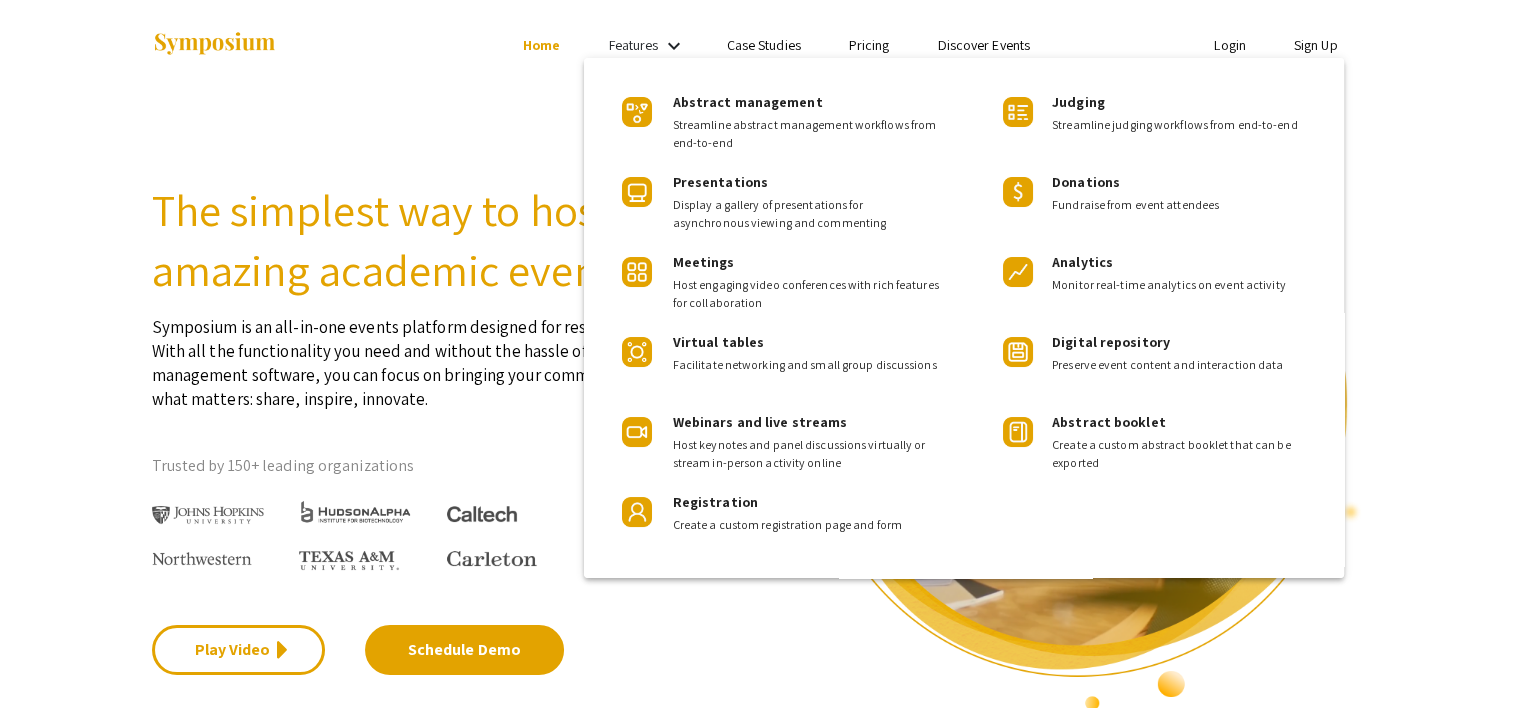click at bounding box center (756, 354) 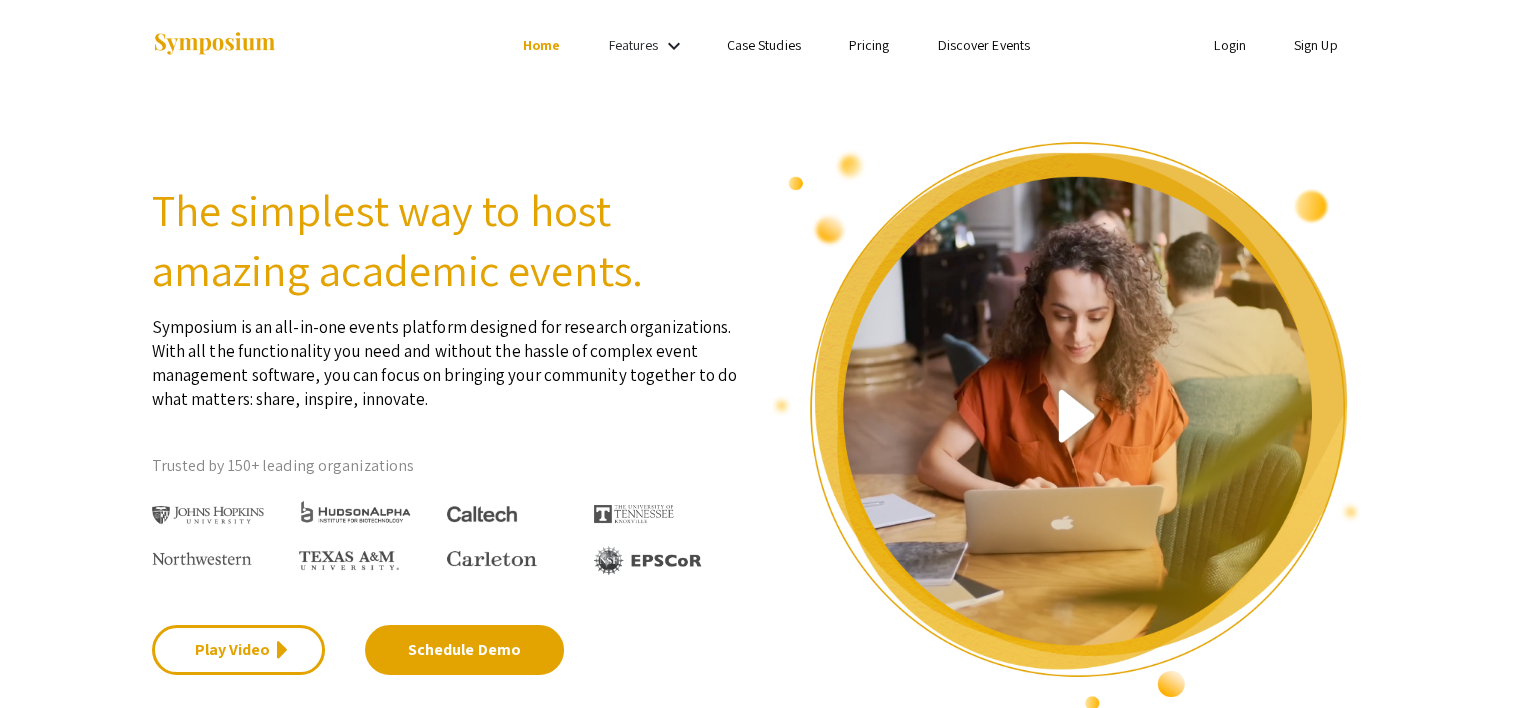 click on "Login Sign Up" at bounding box center [1161, 45] 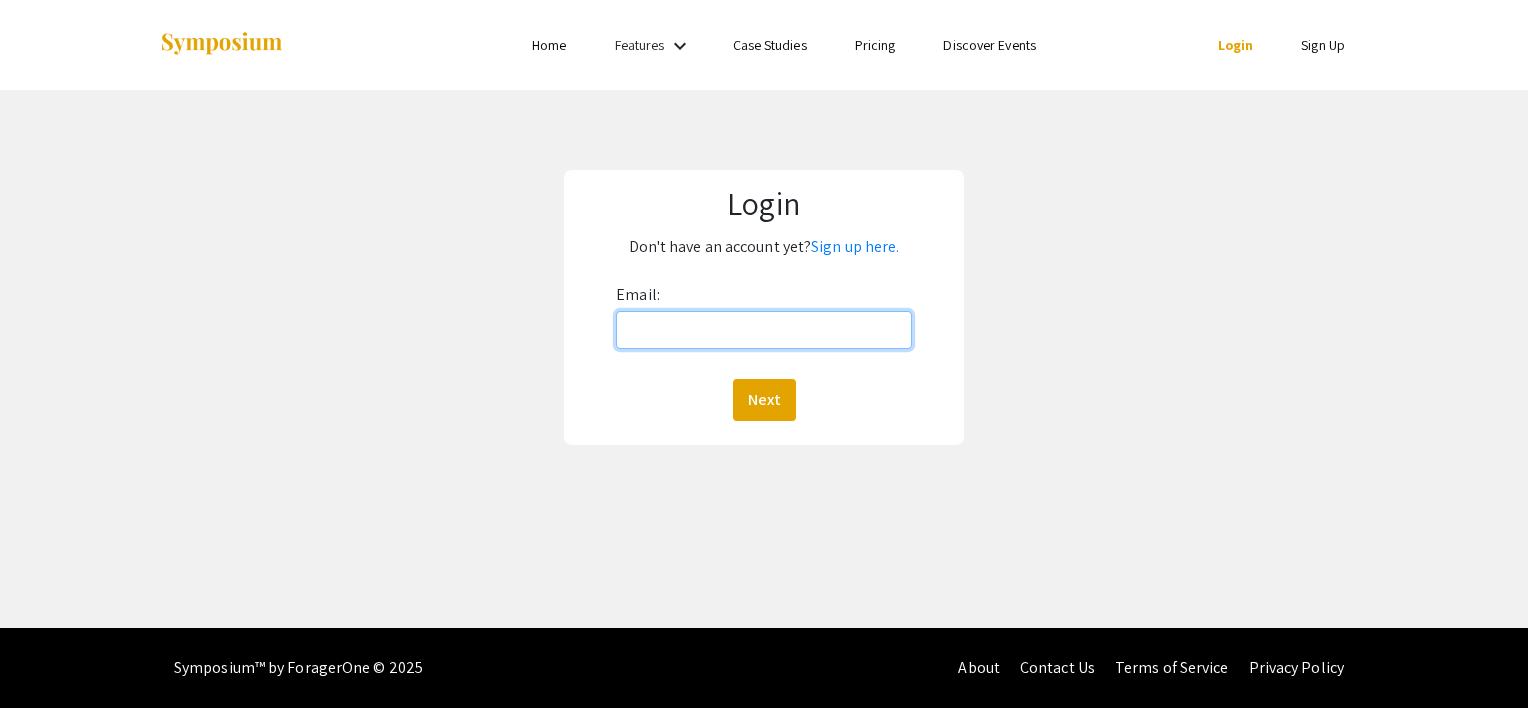 click on "Email:" at bounding box center (764, 330) 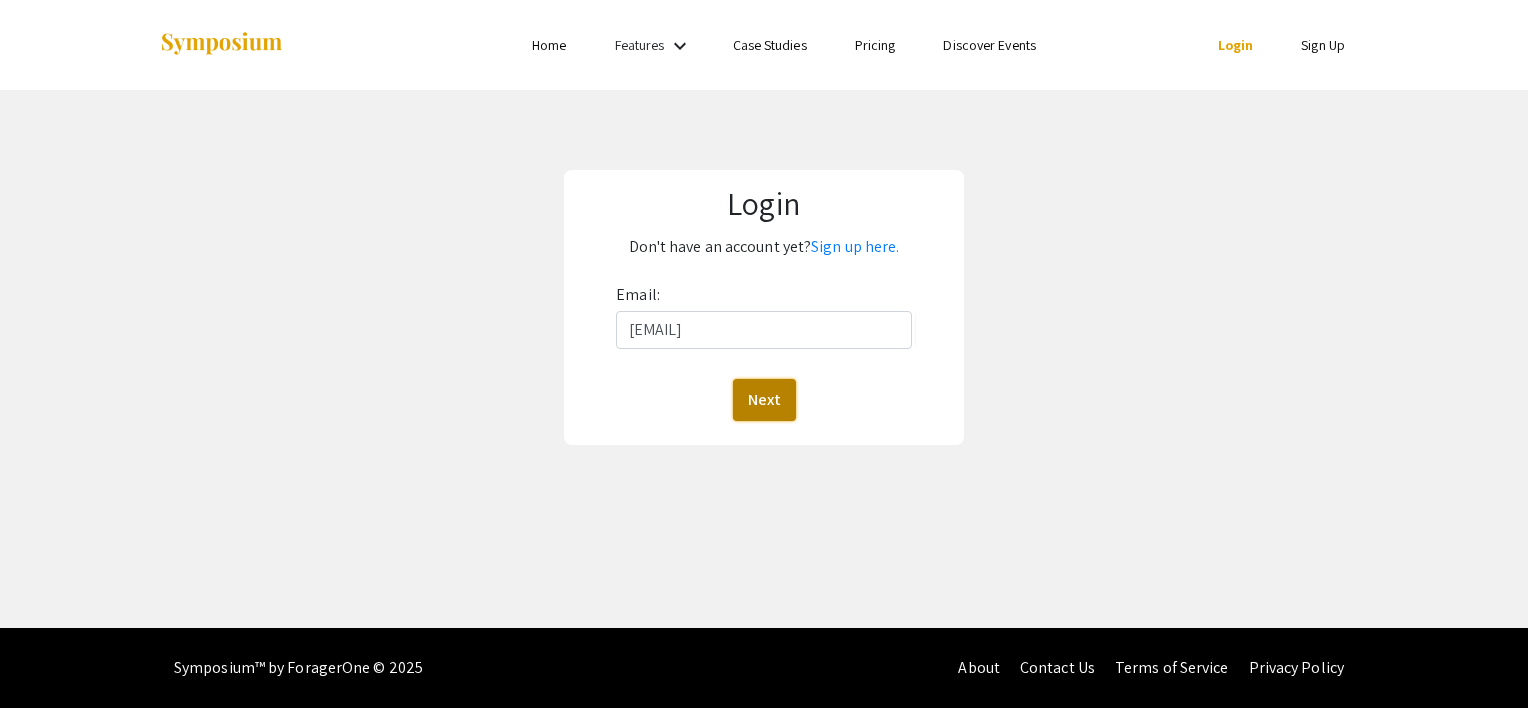 click on "Next" 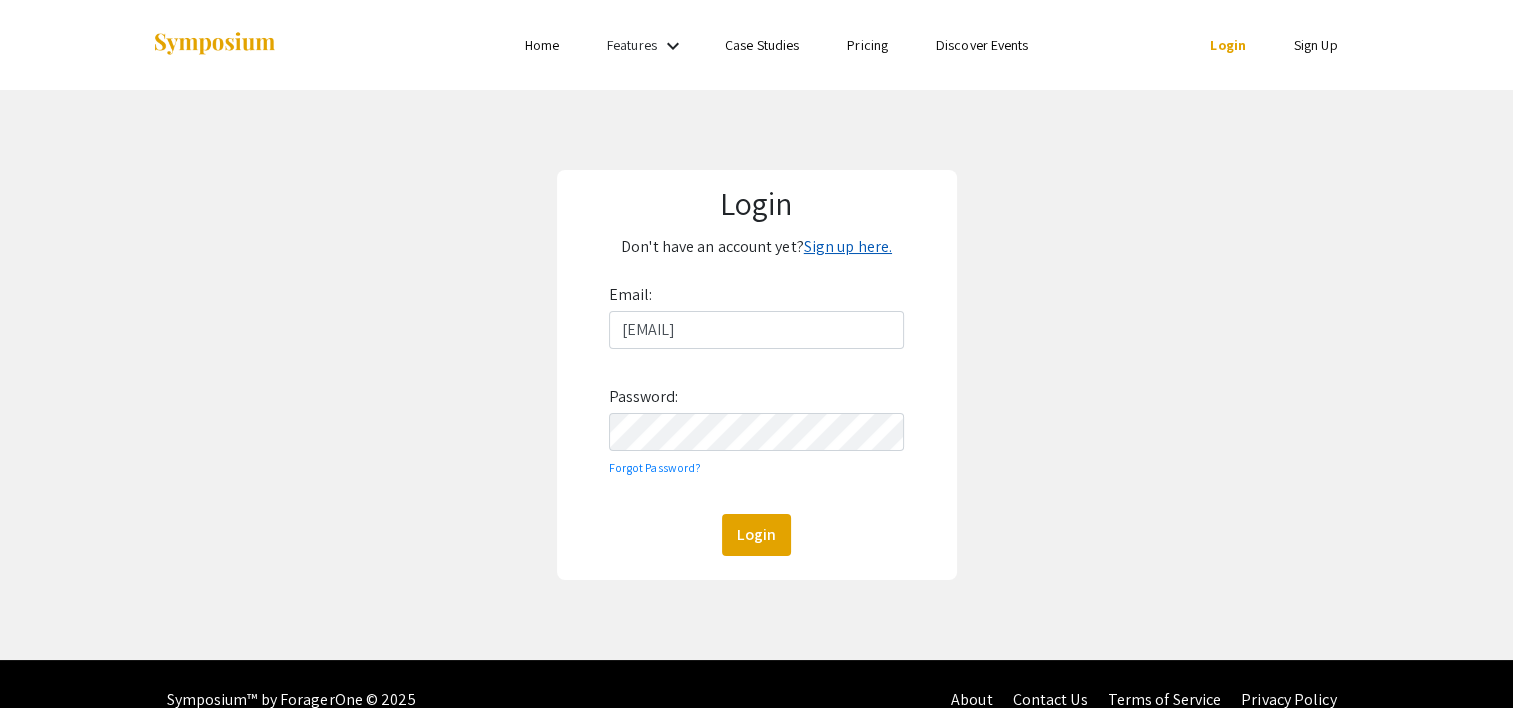 click on "Sign up here." 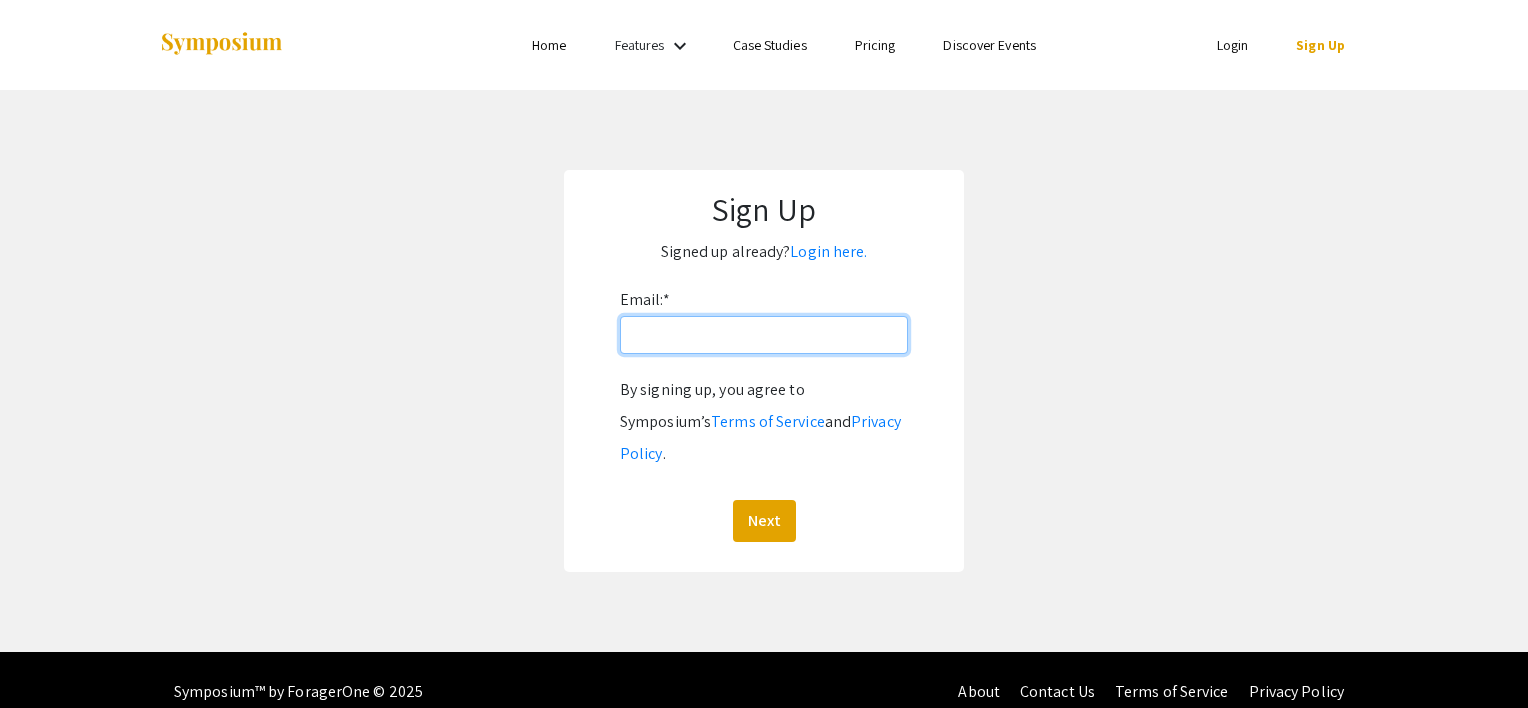 click on "Email:  *" at bounding box center (764, 335) 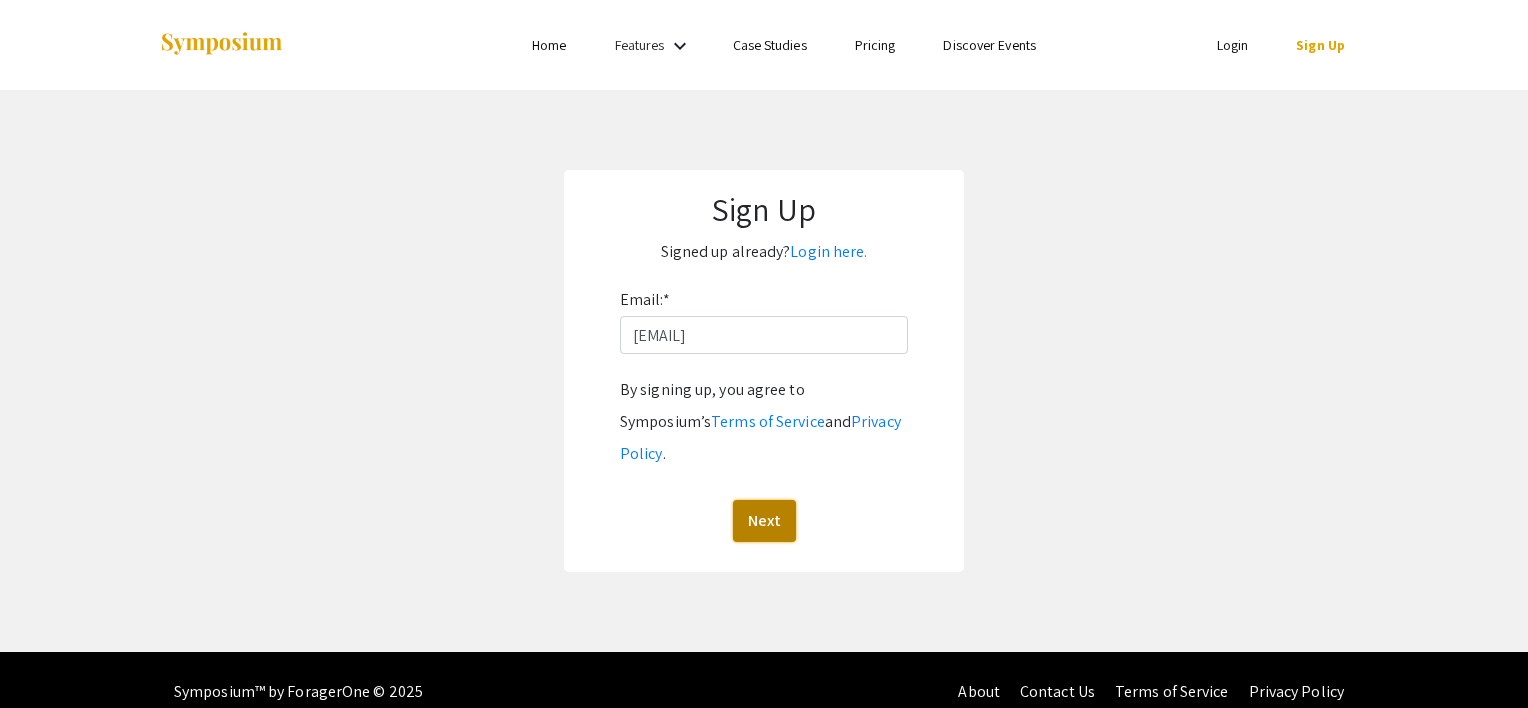 click on "Next" 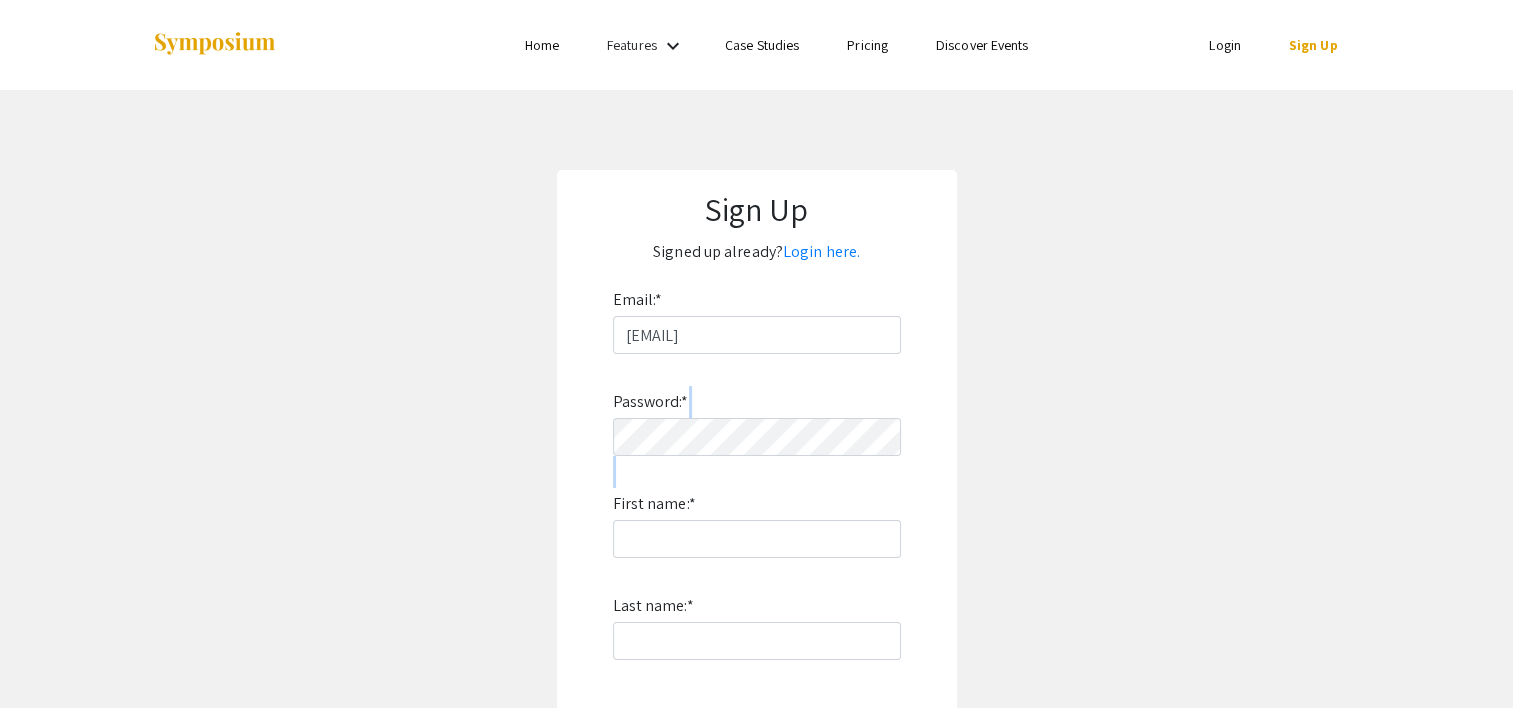 click on "Password:  *  First name:  * Last name:  *  By signing up, you agree to Symposium’s  Terms of Service  and  Privacy Policy .  Sign Up" 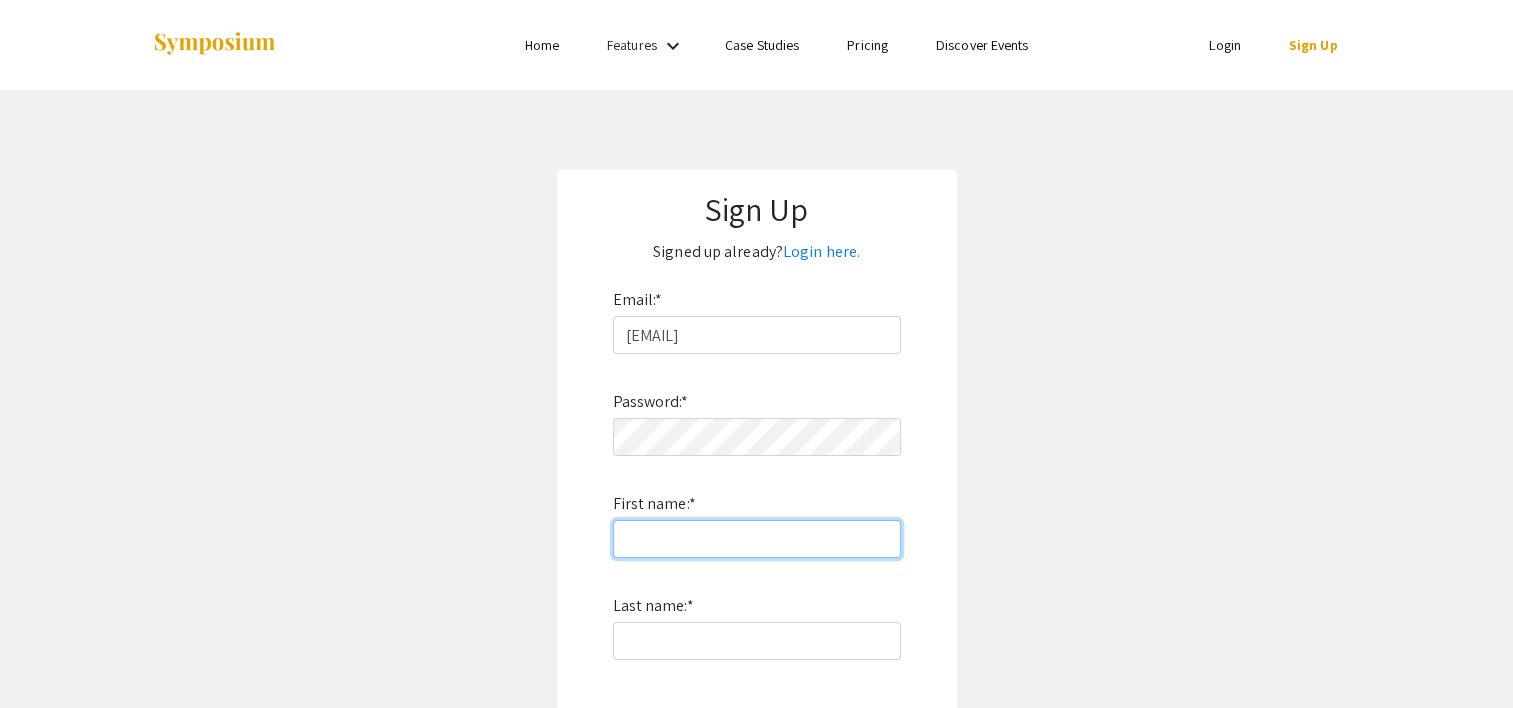 click on "First name:  *" at bounding box center (757, 539) 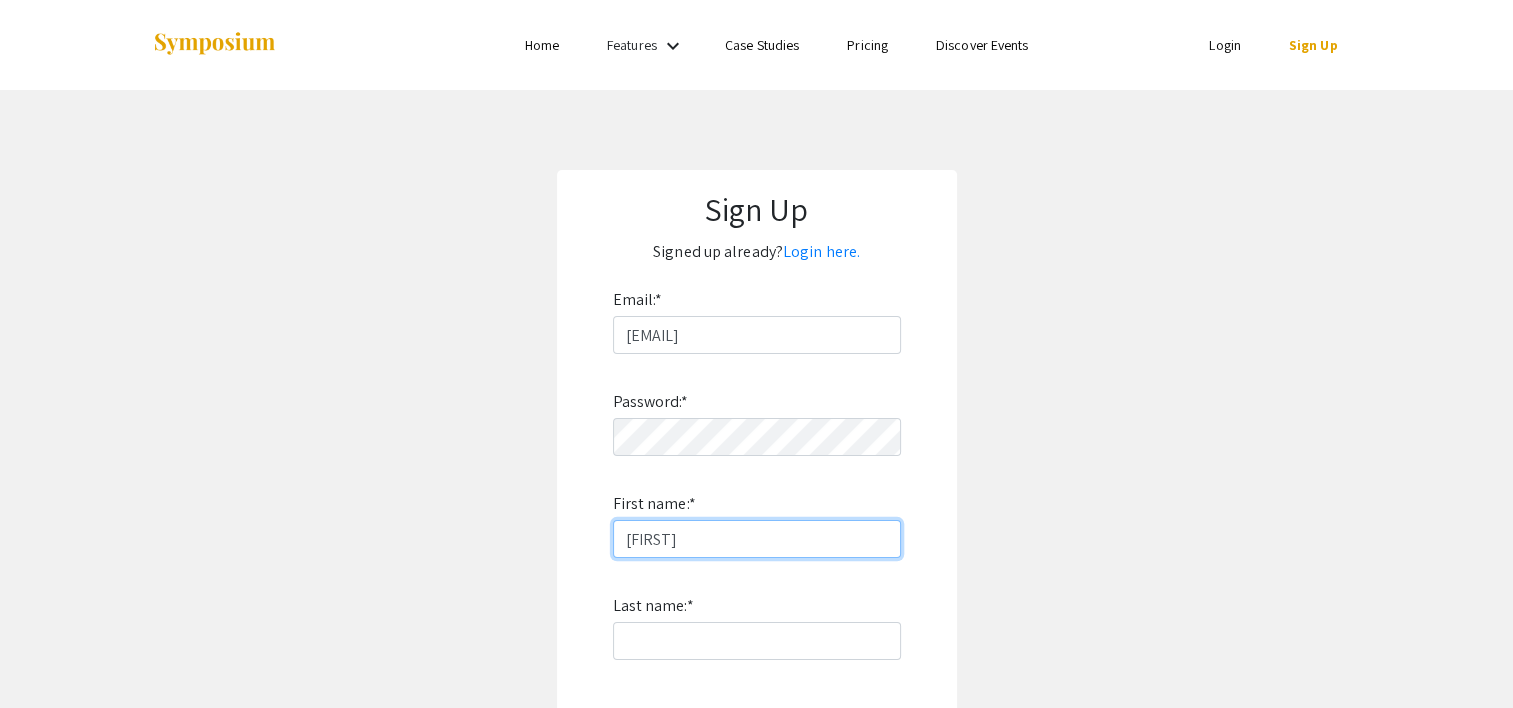 type on "[FIRST]" 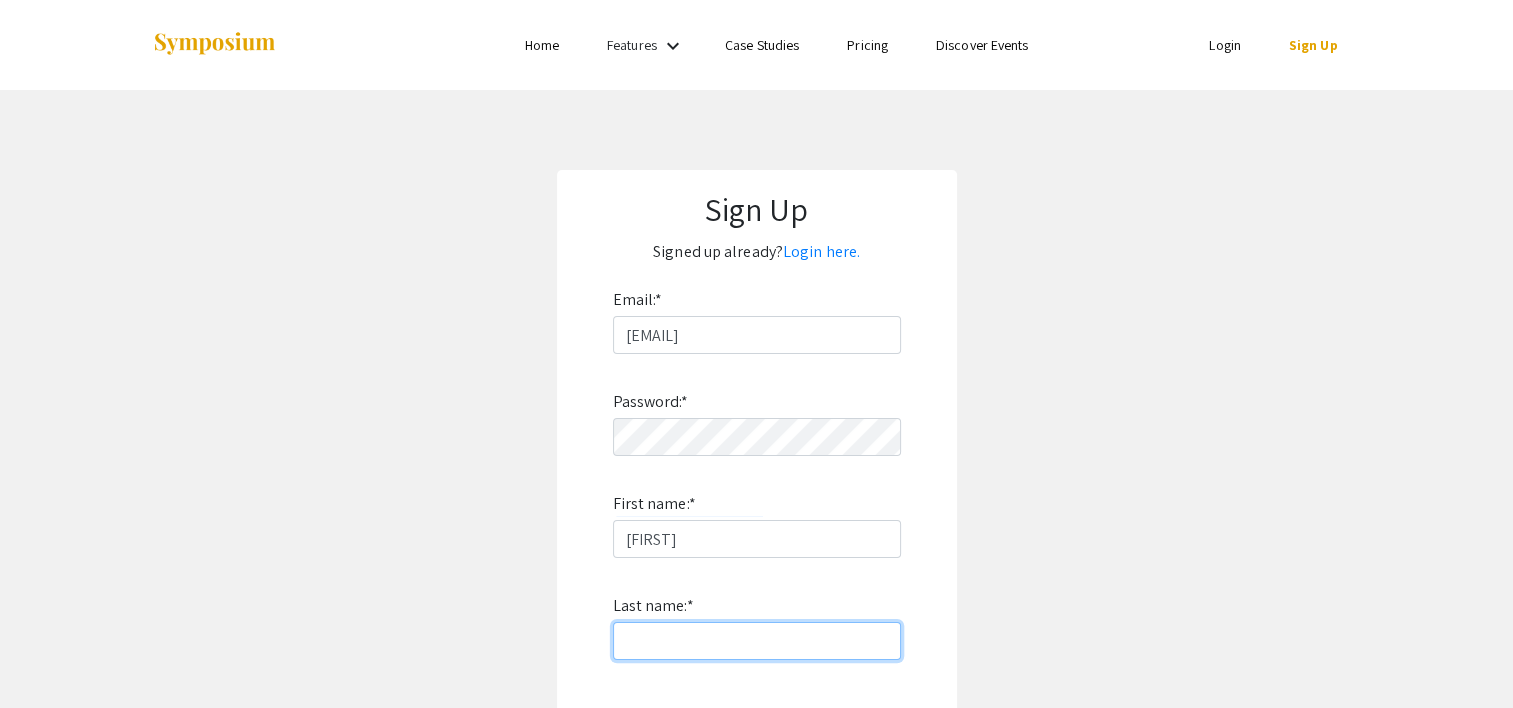 click on "Last name:  *" at bounding box center (757, 641) 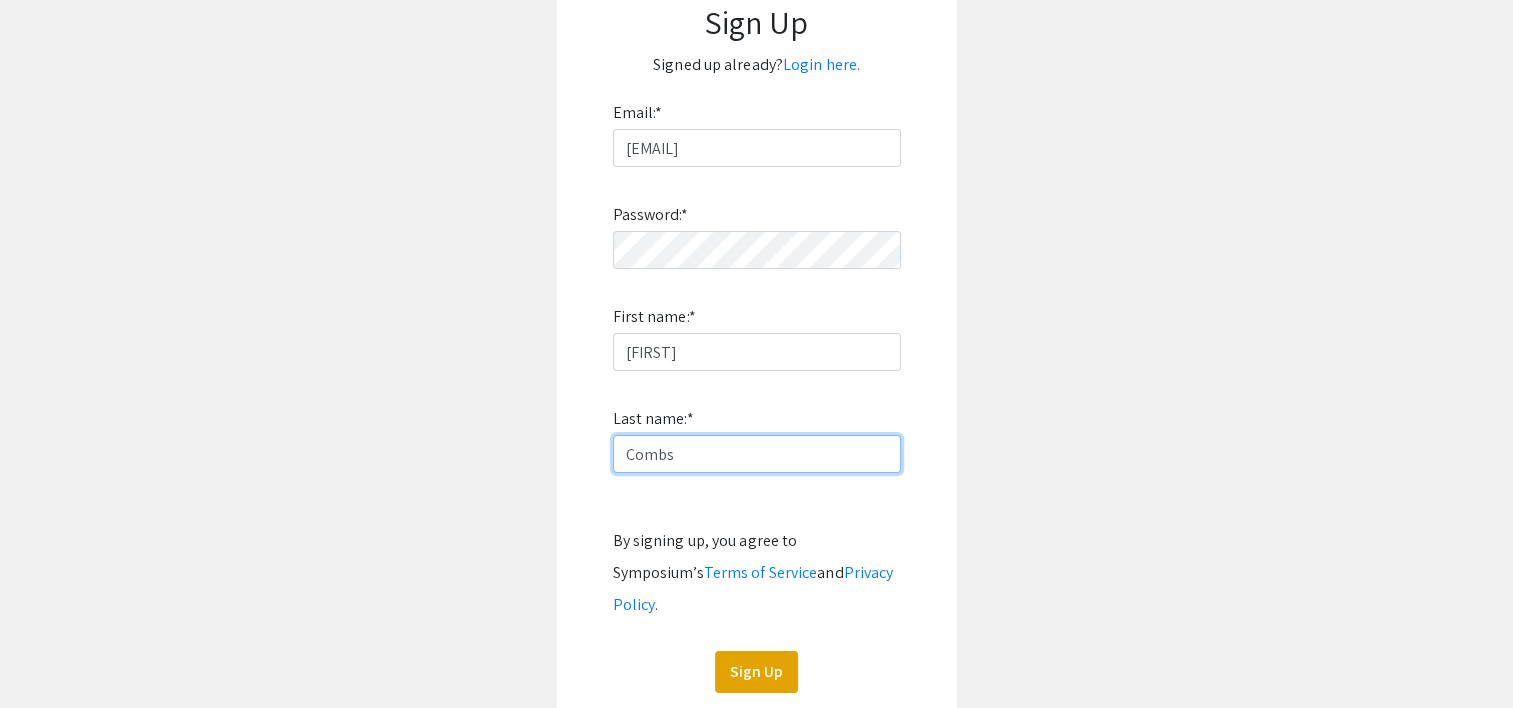 scroll, scrollTop: 220, scrollLeft: 0, axis: vertical 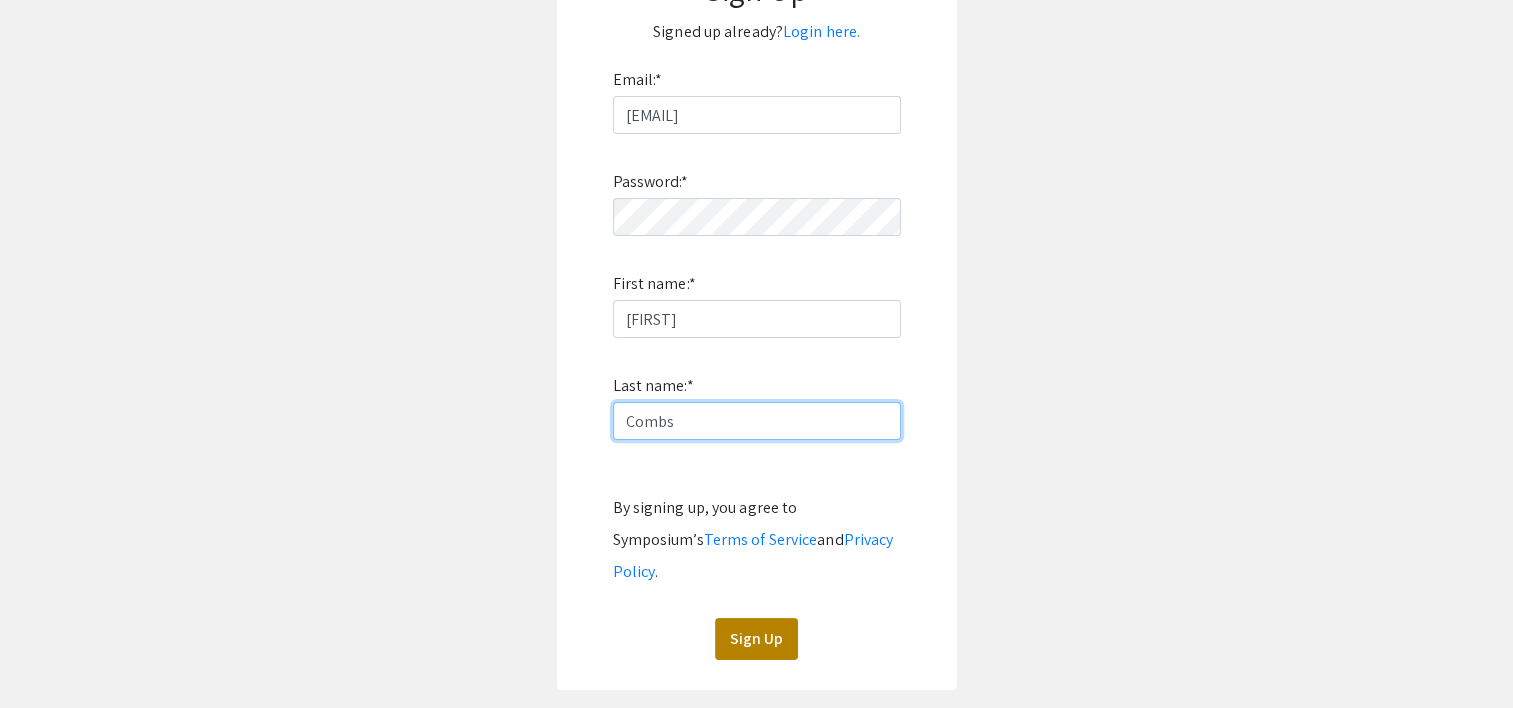 type on "Combs" 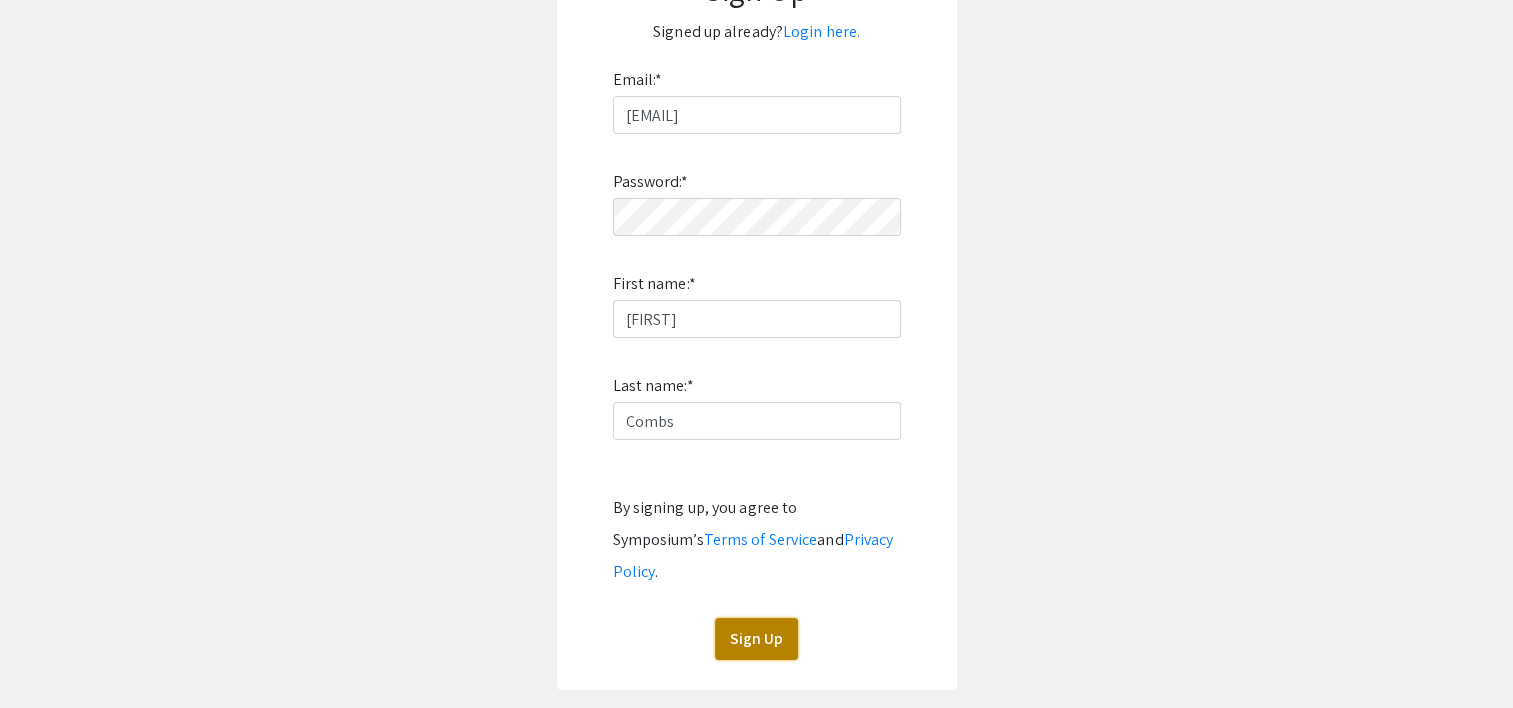 click on "Sign Up" 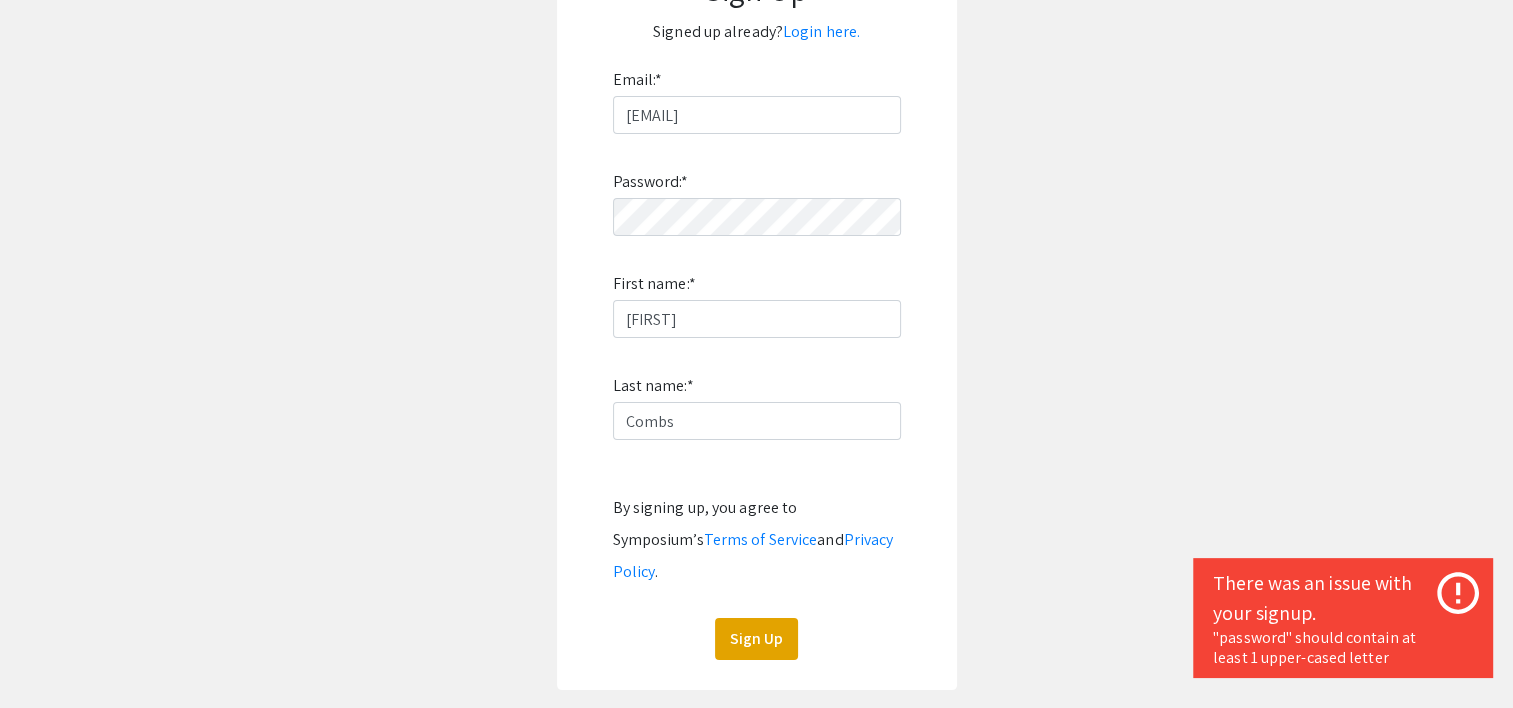 scroll, scrollTop: 123, scrollLeft: 0, axis: vertical 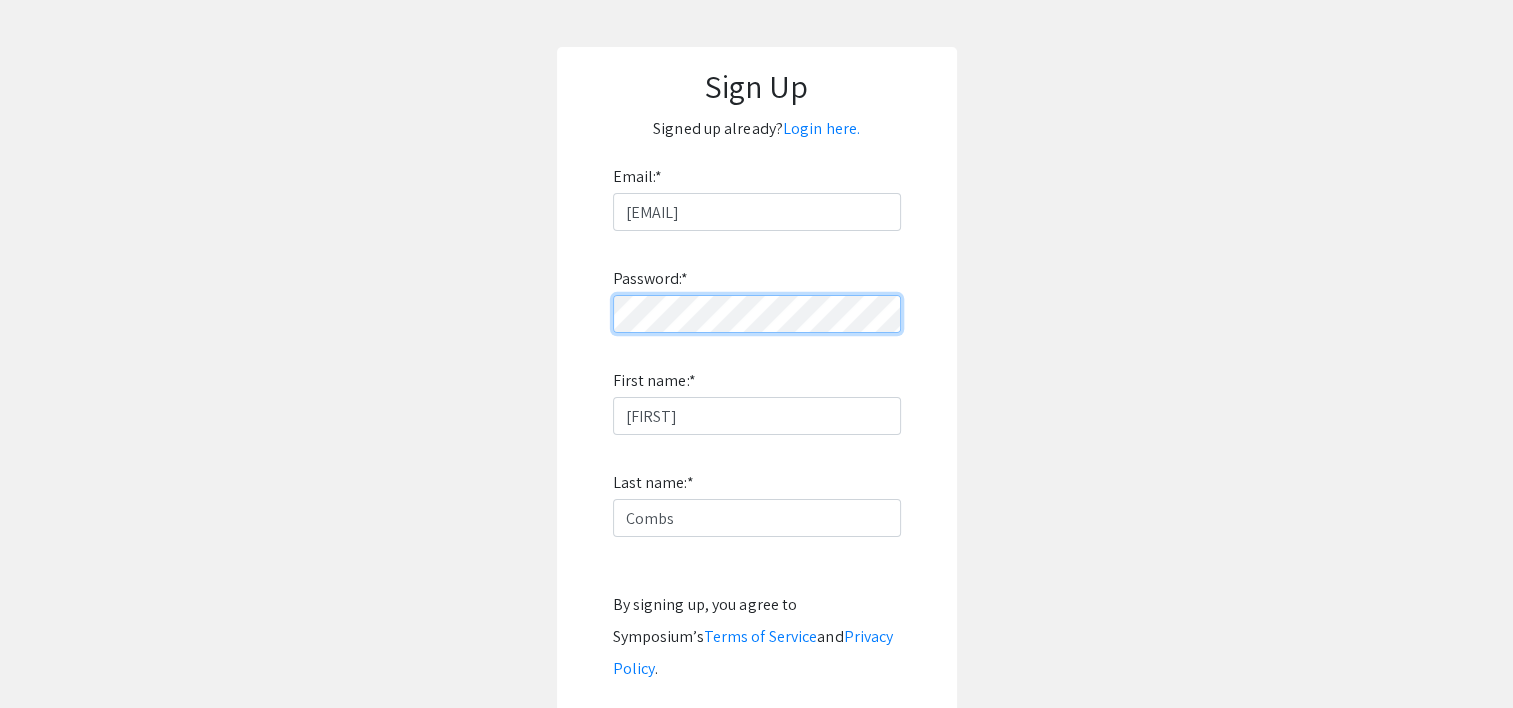 click on "Sign Up" 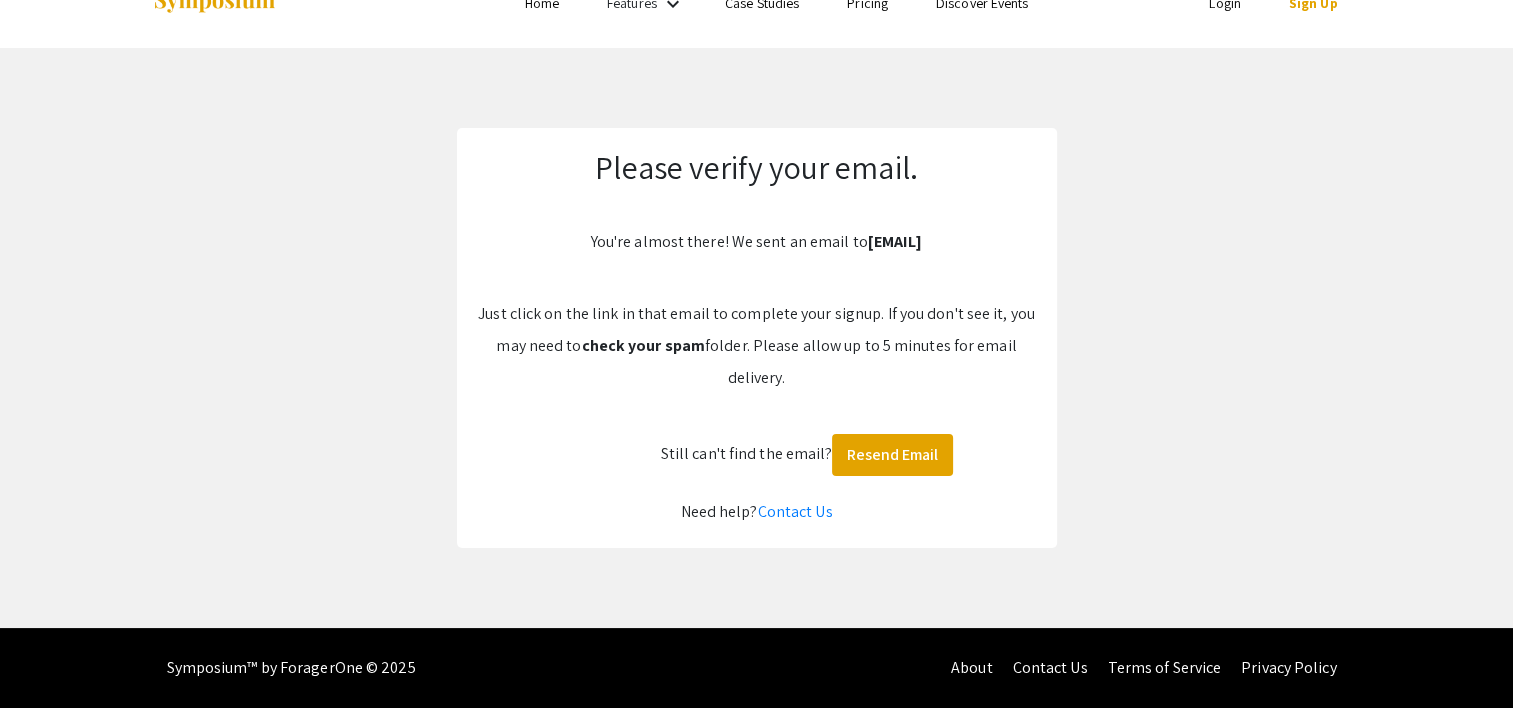 scroll, scrollTop: 41, scrollLeft: 0, axis: vertical 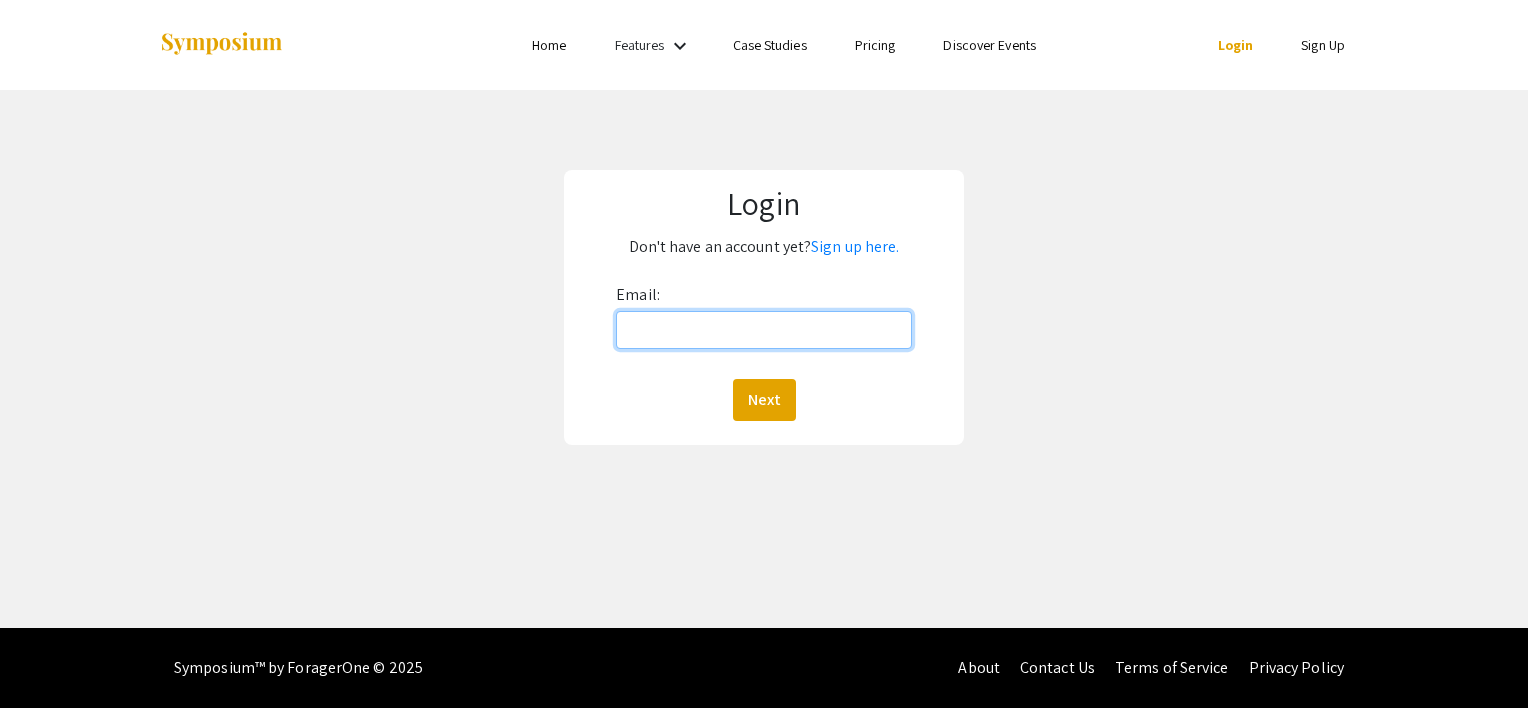 click on "Email:" at bounding box center [764, 330] 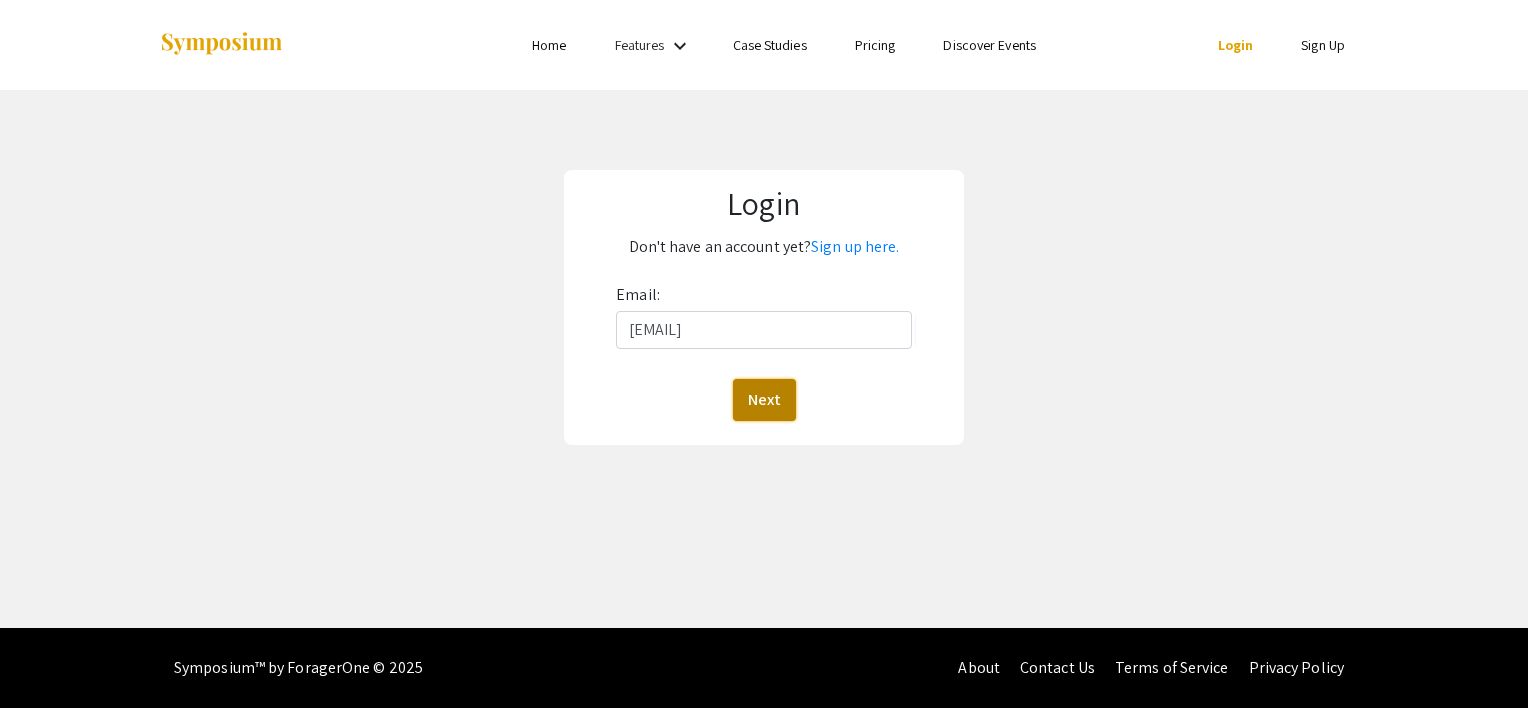 click on "Next" 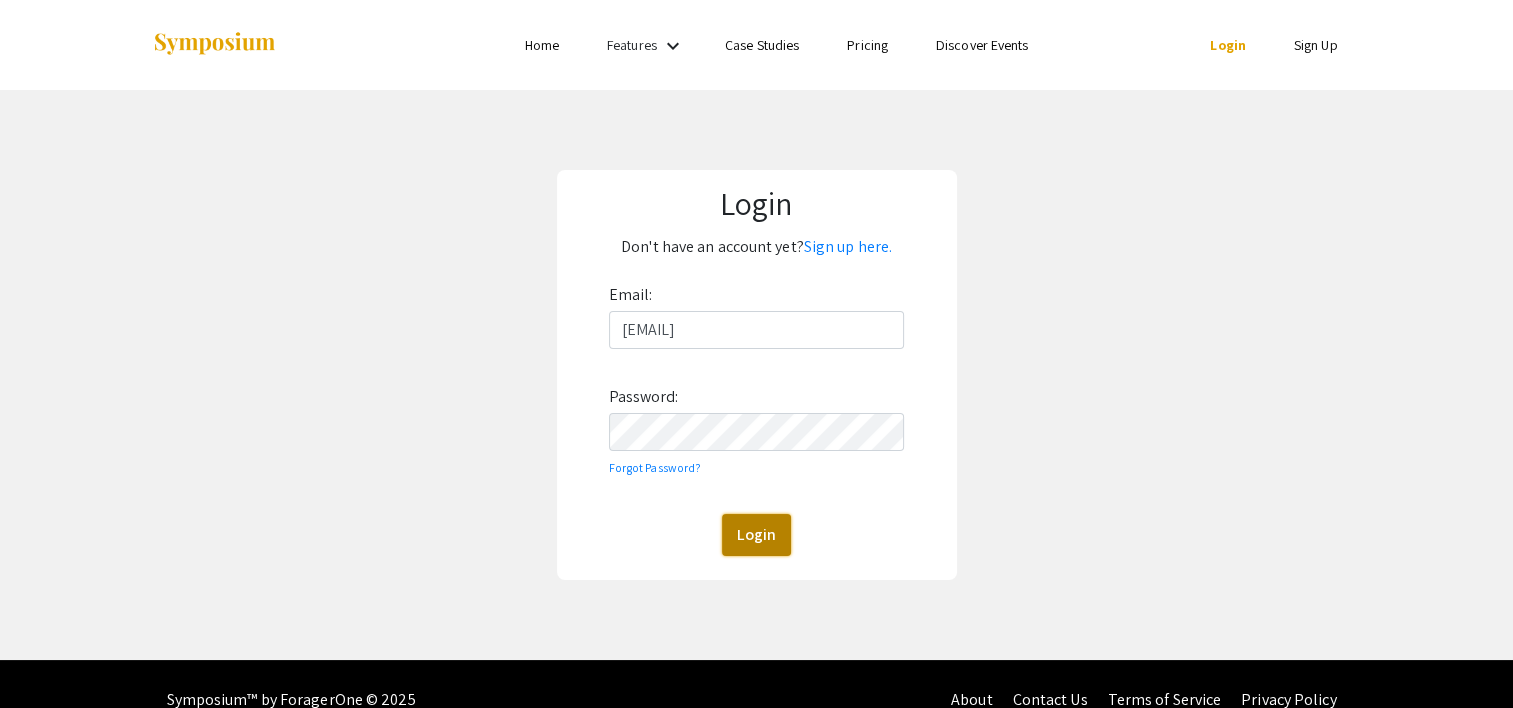 click on "Login" 